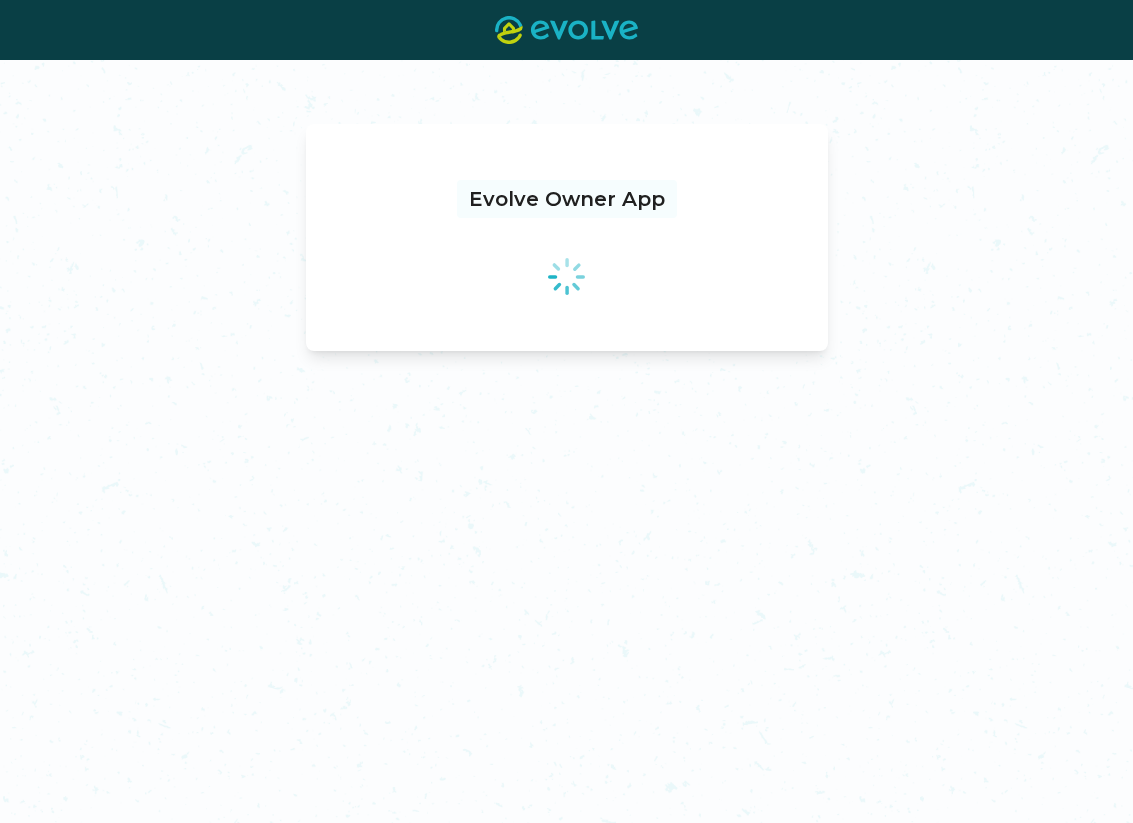 scroll, scrollTop: 0, scrollLeft: 0, axis: both 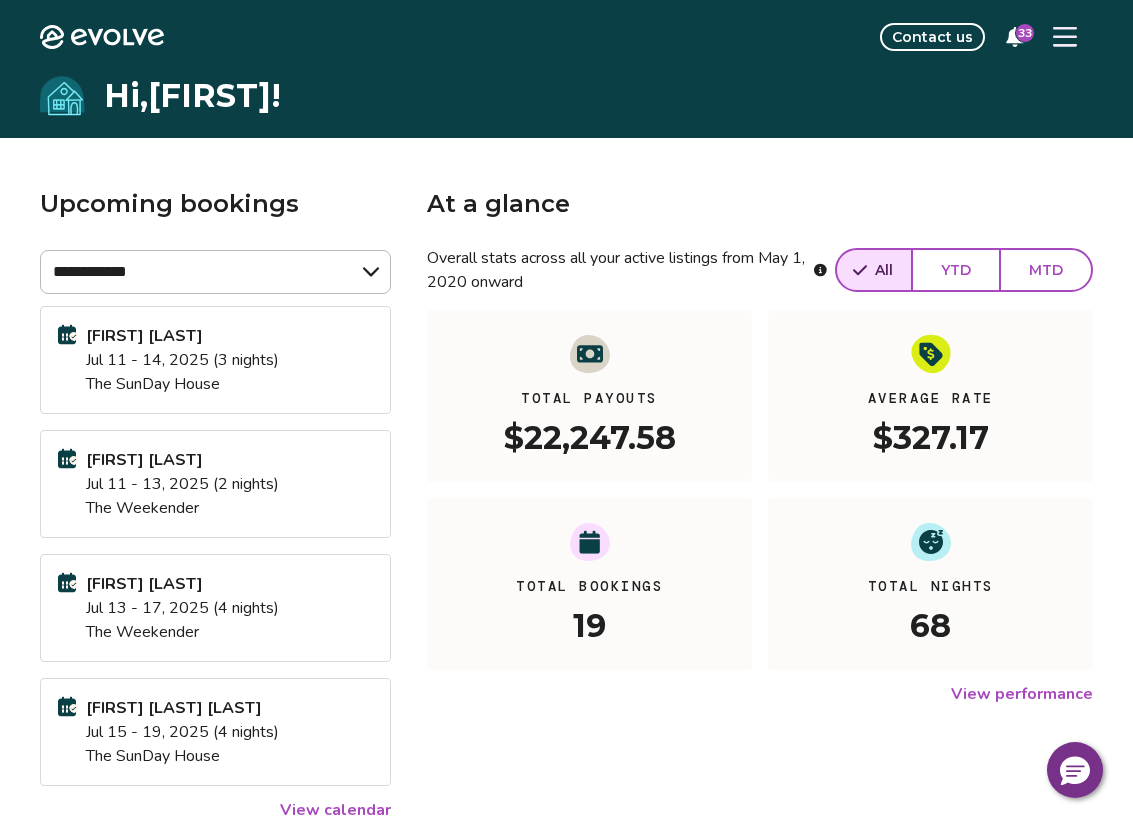 click 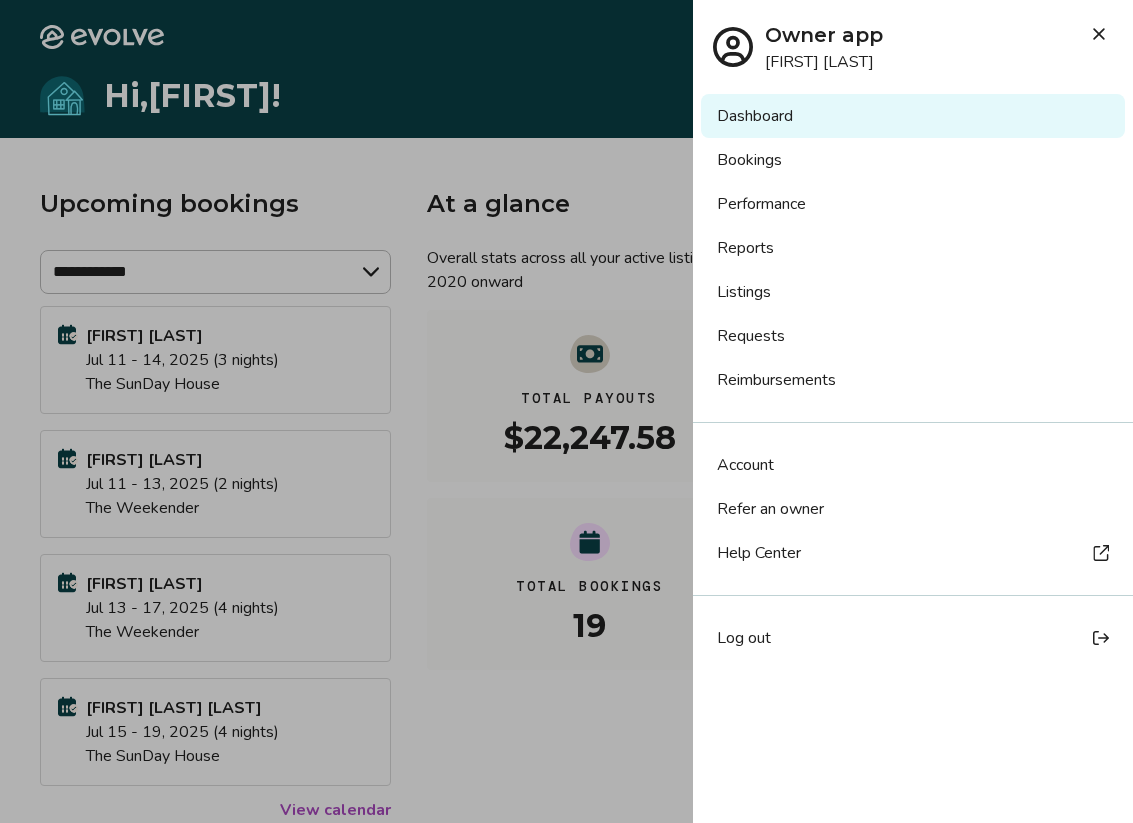 click on "Bookings" at bounding box center (913, 160) 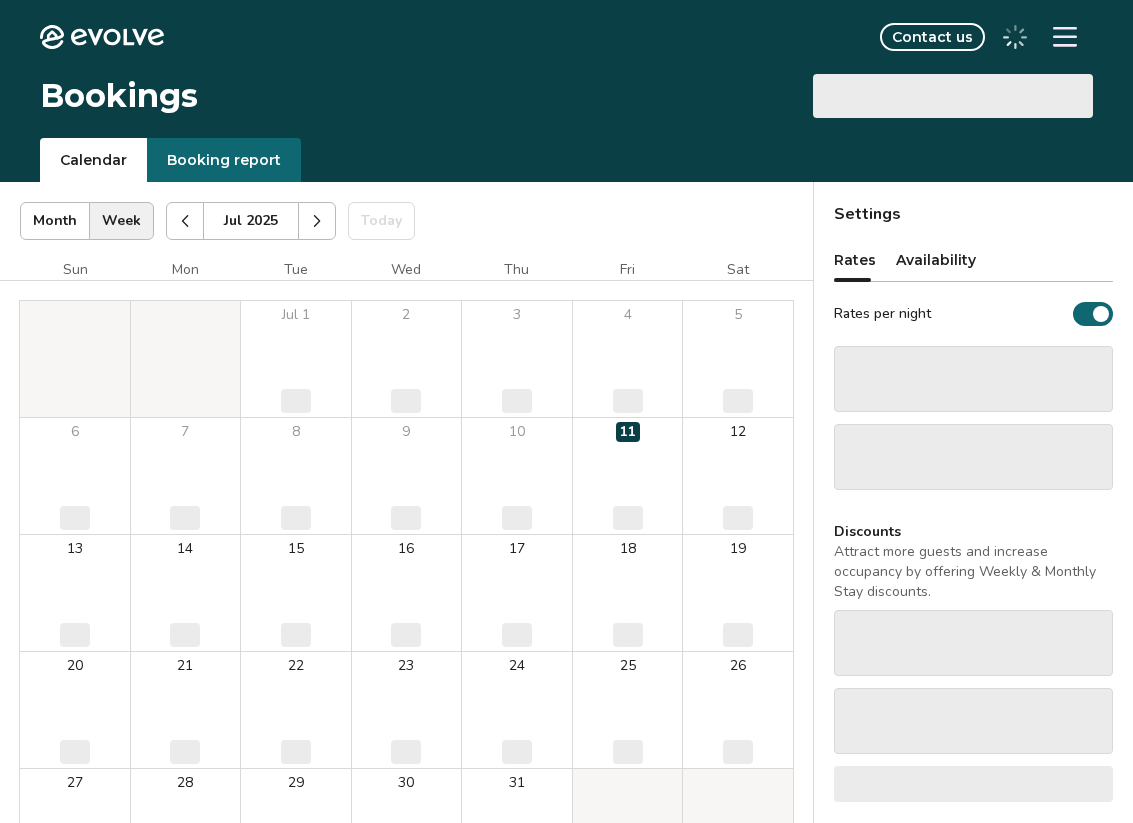 scroll, scrollTop: 0, scrollLeft: 0, axis: both 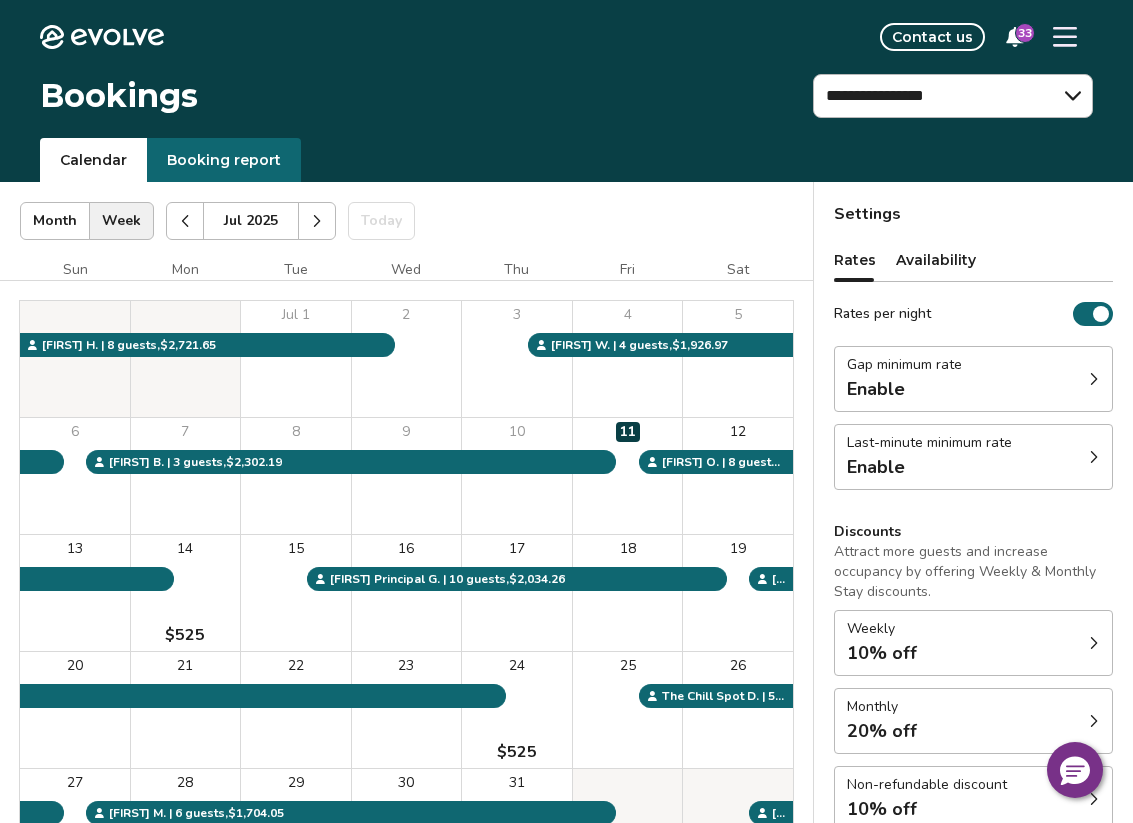 click 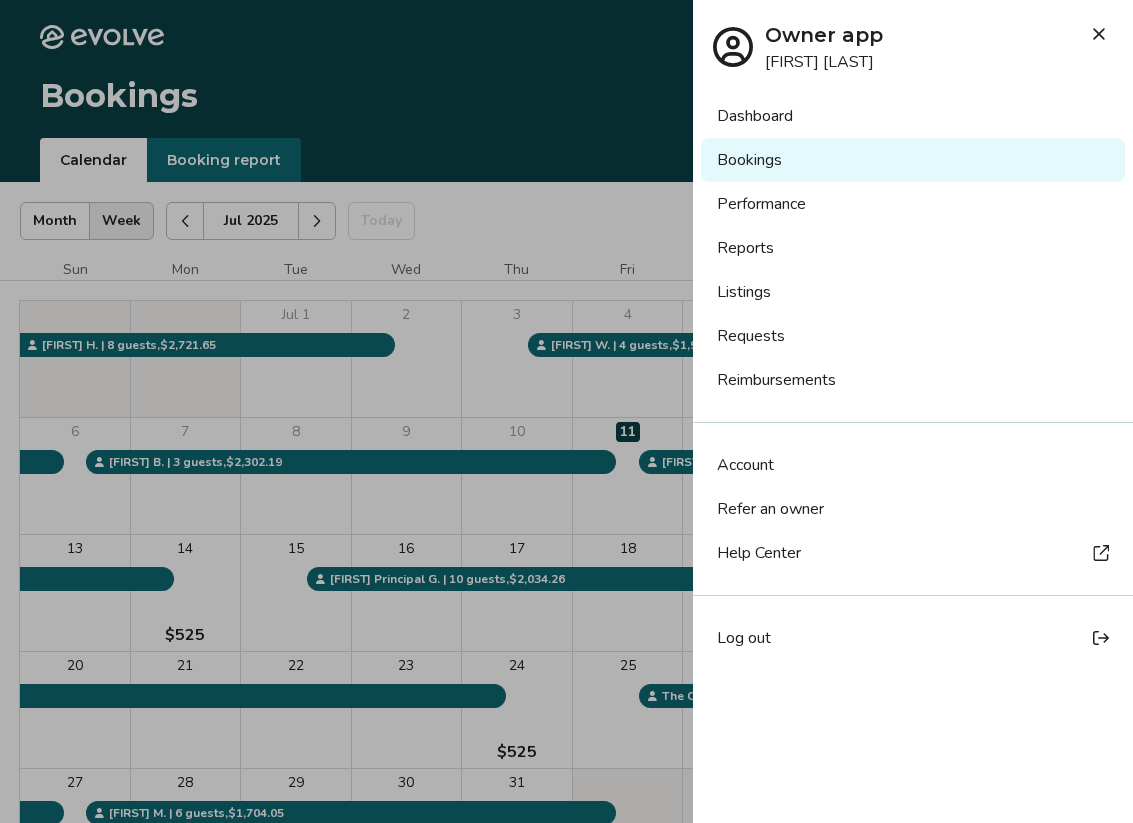 click on "Listings" at bounding box center (913, 292) 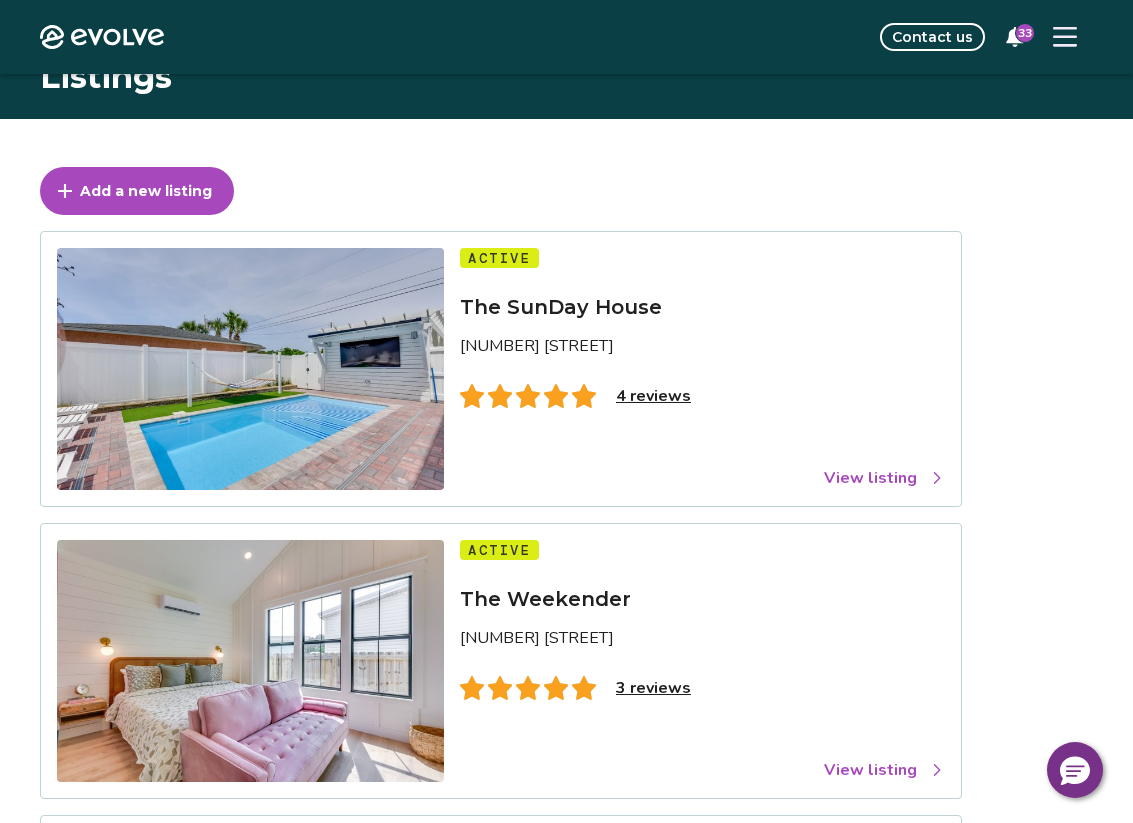 scroll, scrollTop: 23, scrollLeft: 0, axis: vertical 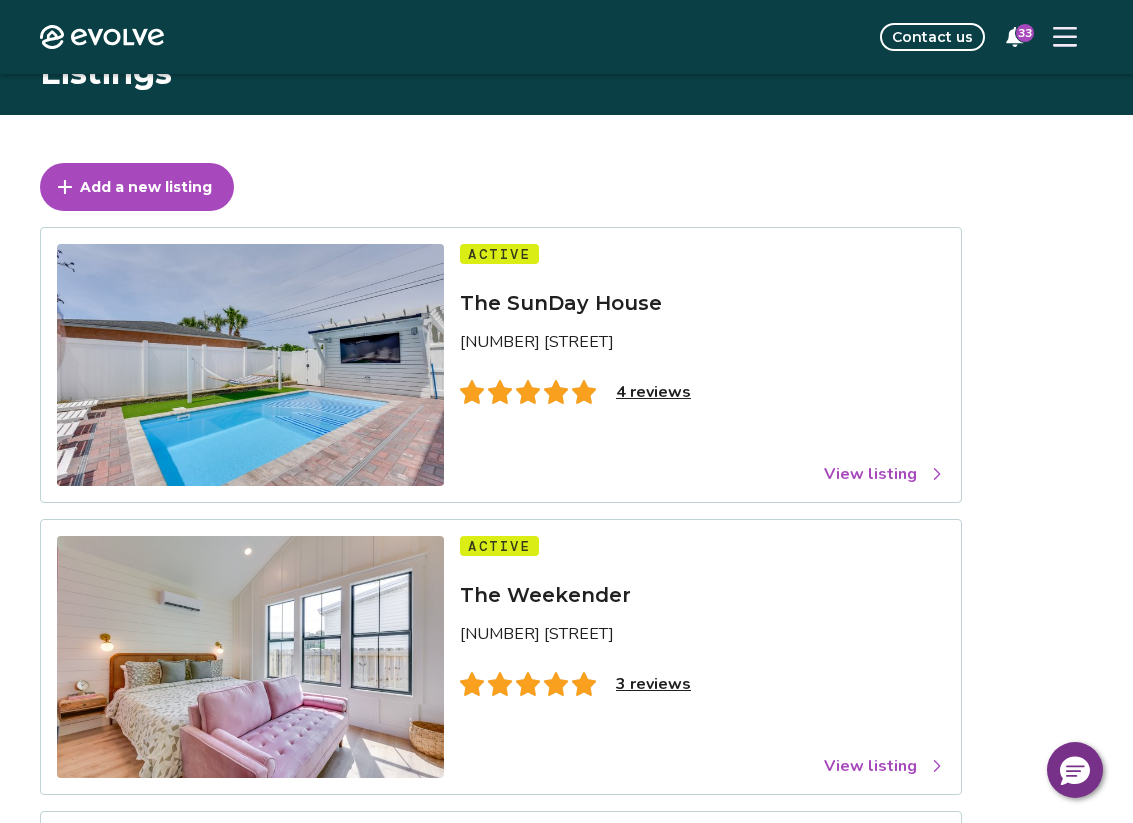 click on "View listing" at bounding box center (884, 474) 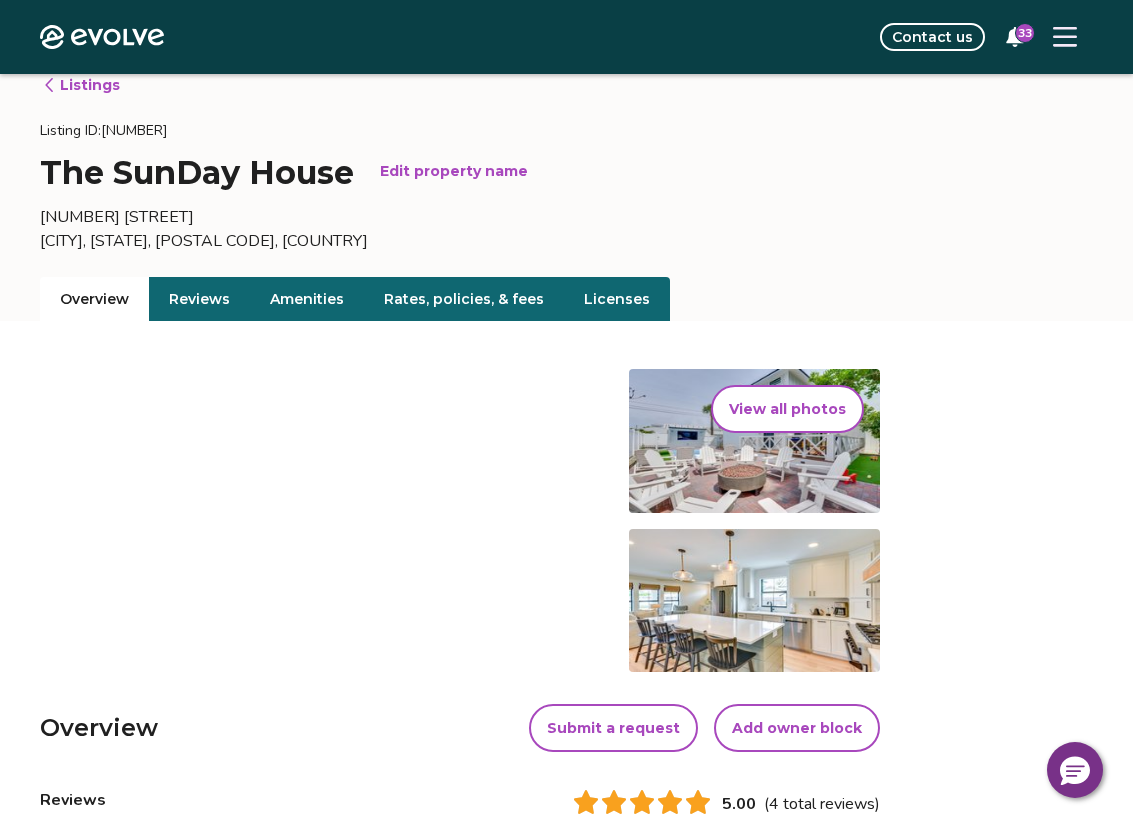 scroll, scrollTop: 0, scrollLeft: 0, axis: both 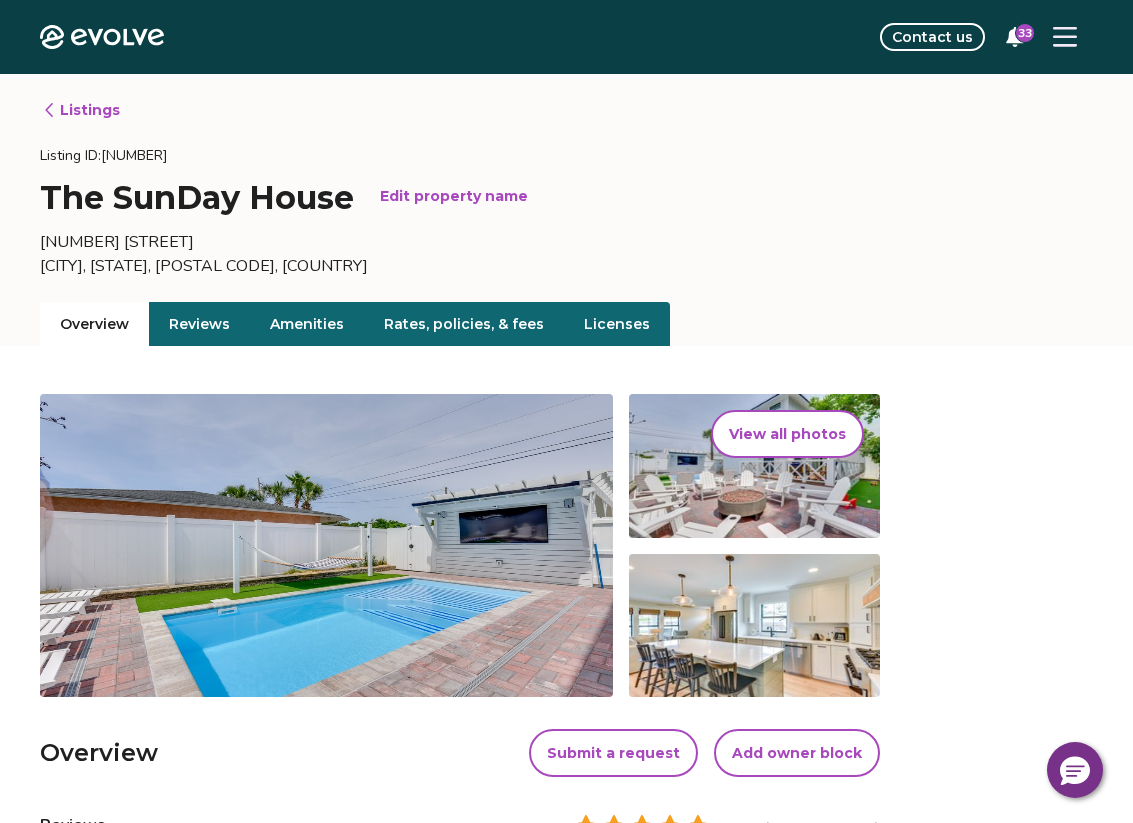 click on "Rates, policies, & fees" at bounding box center [464, 324] 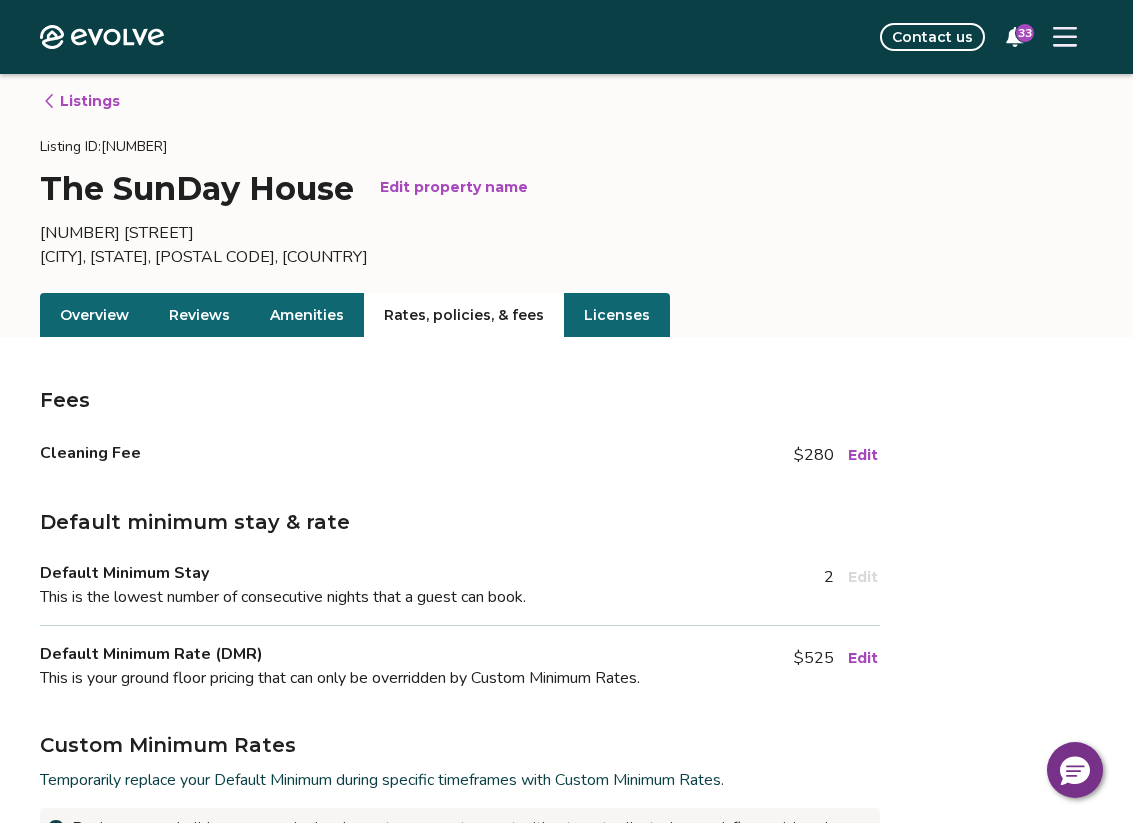 scroll, scrollTop: 0, scrollLeft: 0, axis: both 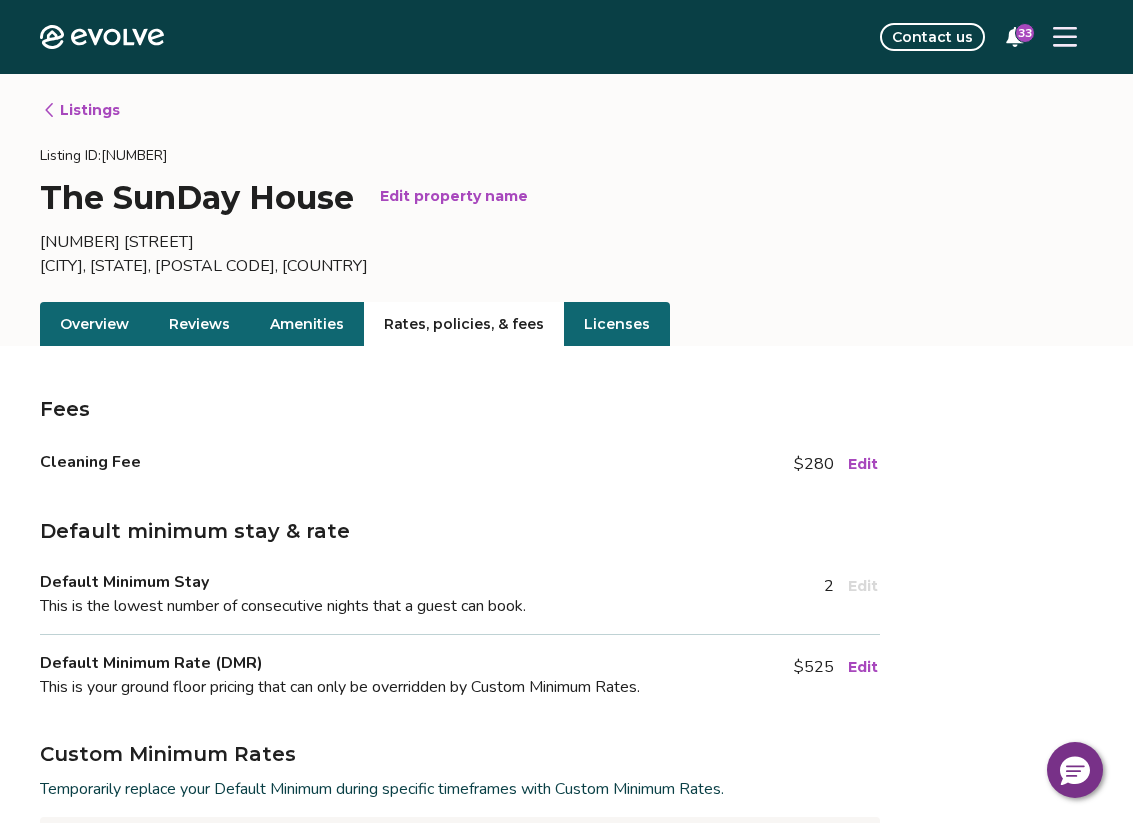 click on "Amenities" at bounding box center (307, 324) 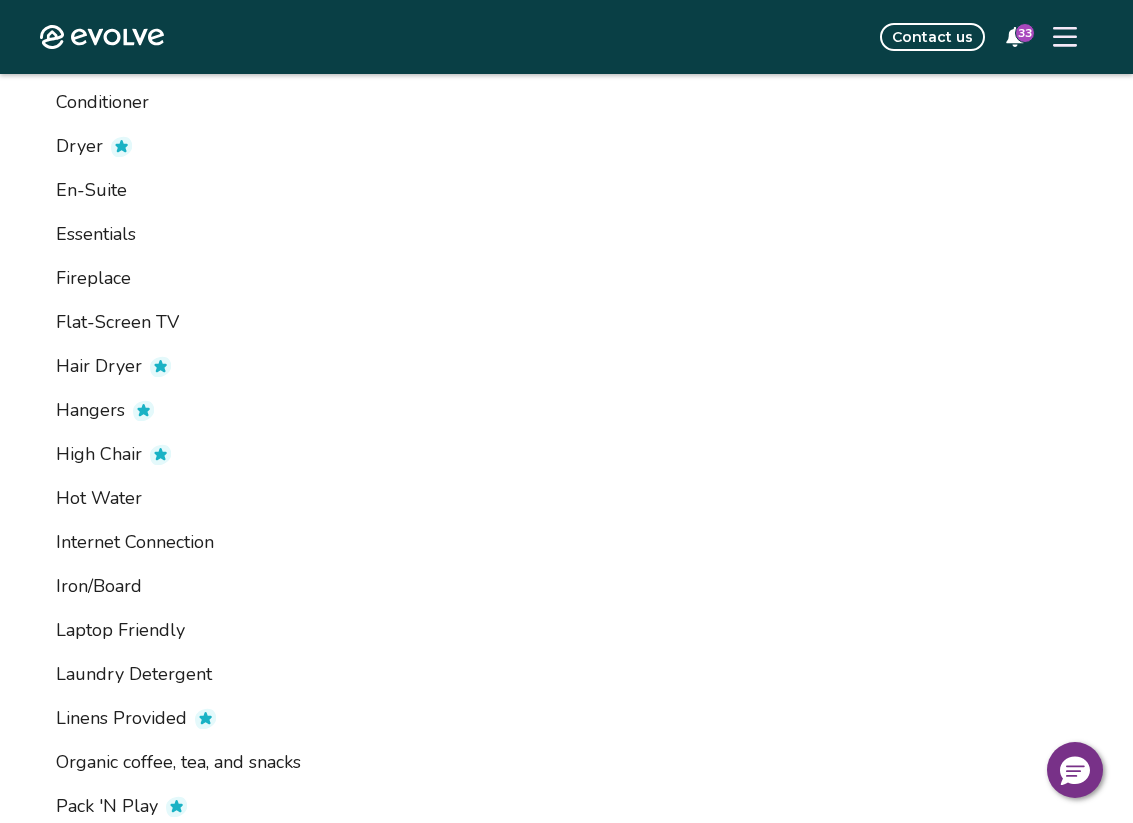 scroll, scrollTop: 653, scrollLeft: 0, axis: vertical 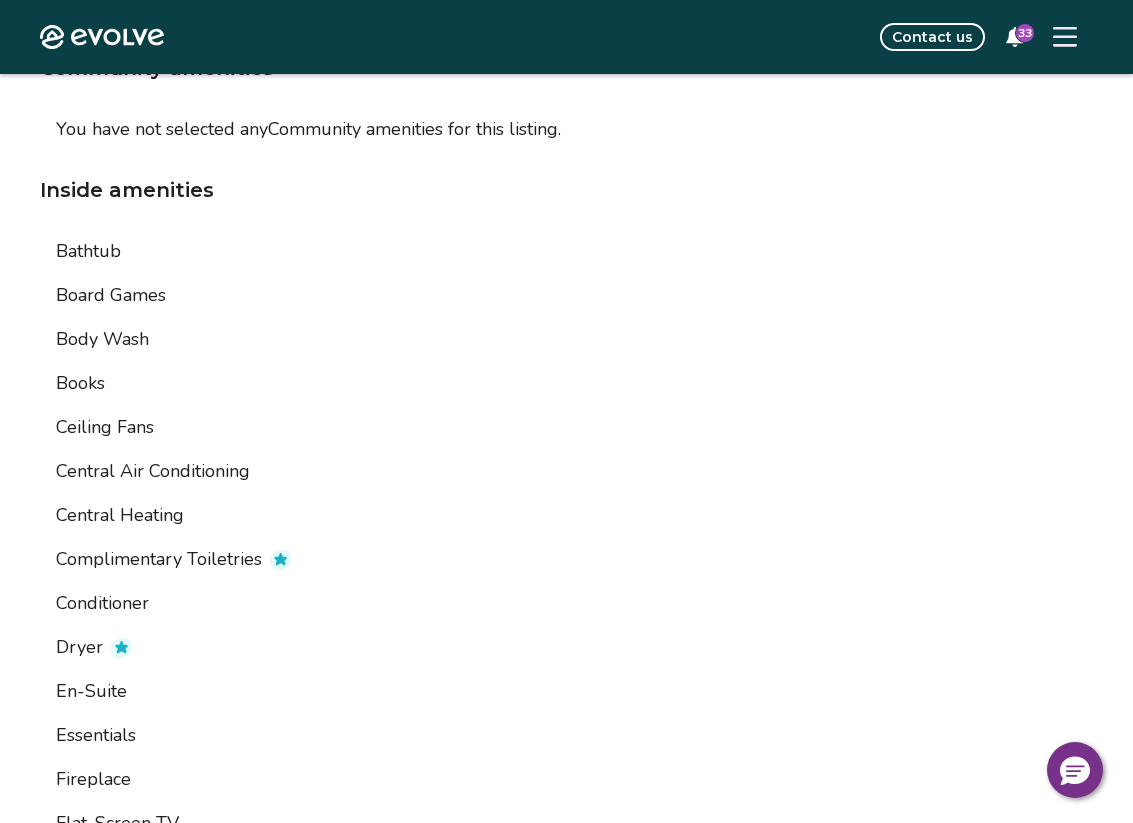 click on "33" at bounding box center (1025, 33) 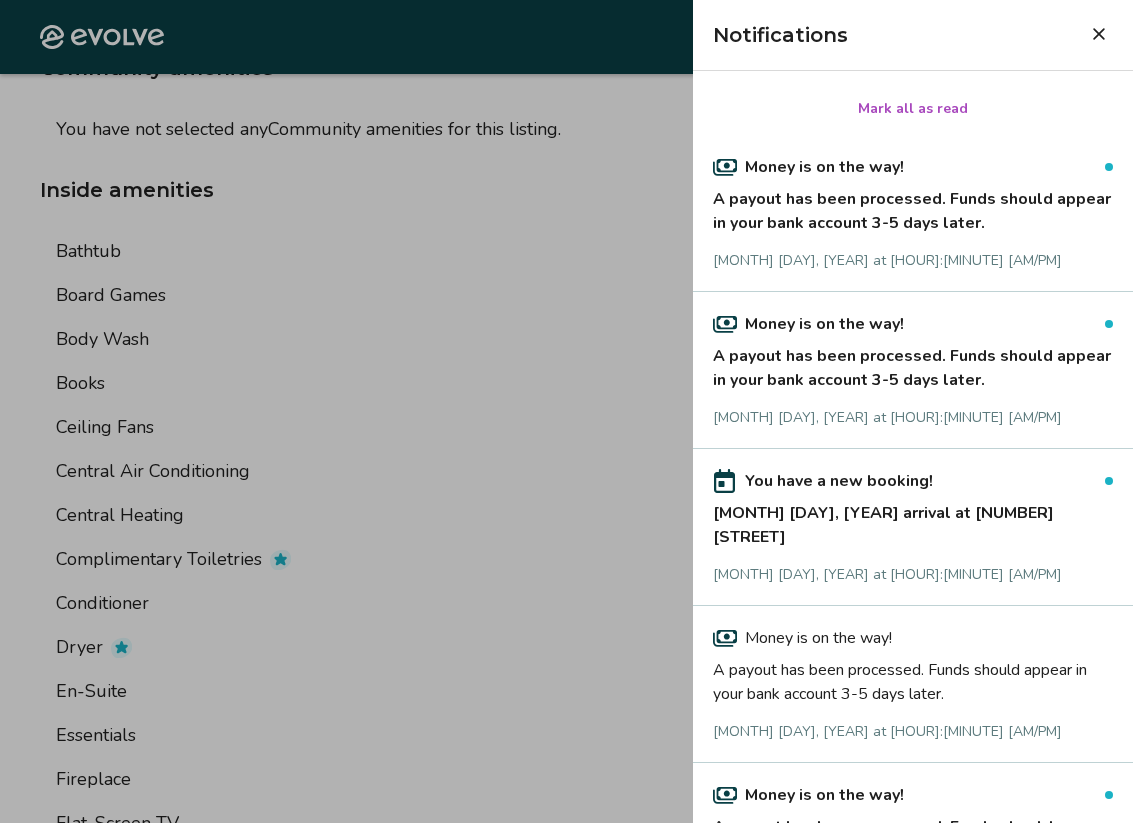 click on "Money is on the way! A payout has been processed. Funds should appear in your bank account 3-5 days later. [MONTH] [DAY], [YEAR] at [HOUR]:[MINUTE] [AM/PM]" at bounding box center [913, 213] 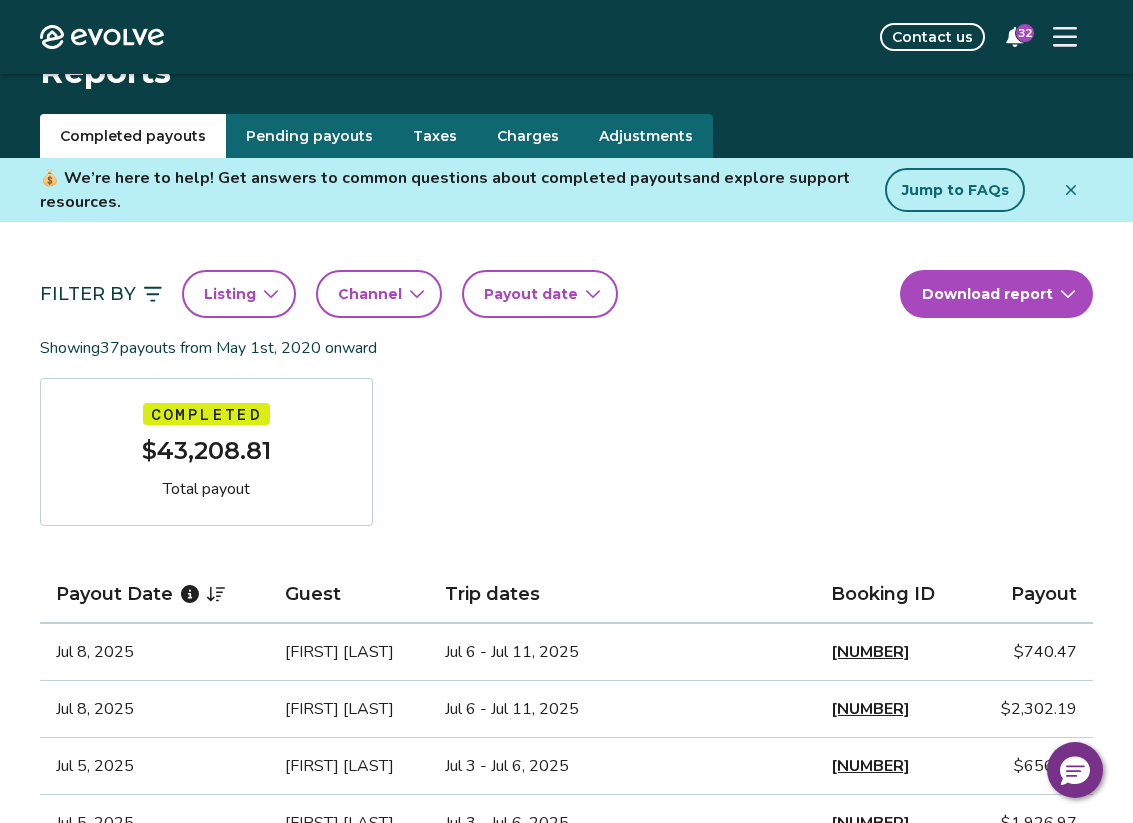 scroll, scrollTop: 0, scrollLeft: 0, axis: both 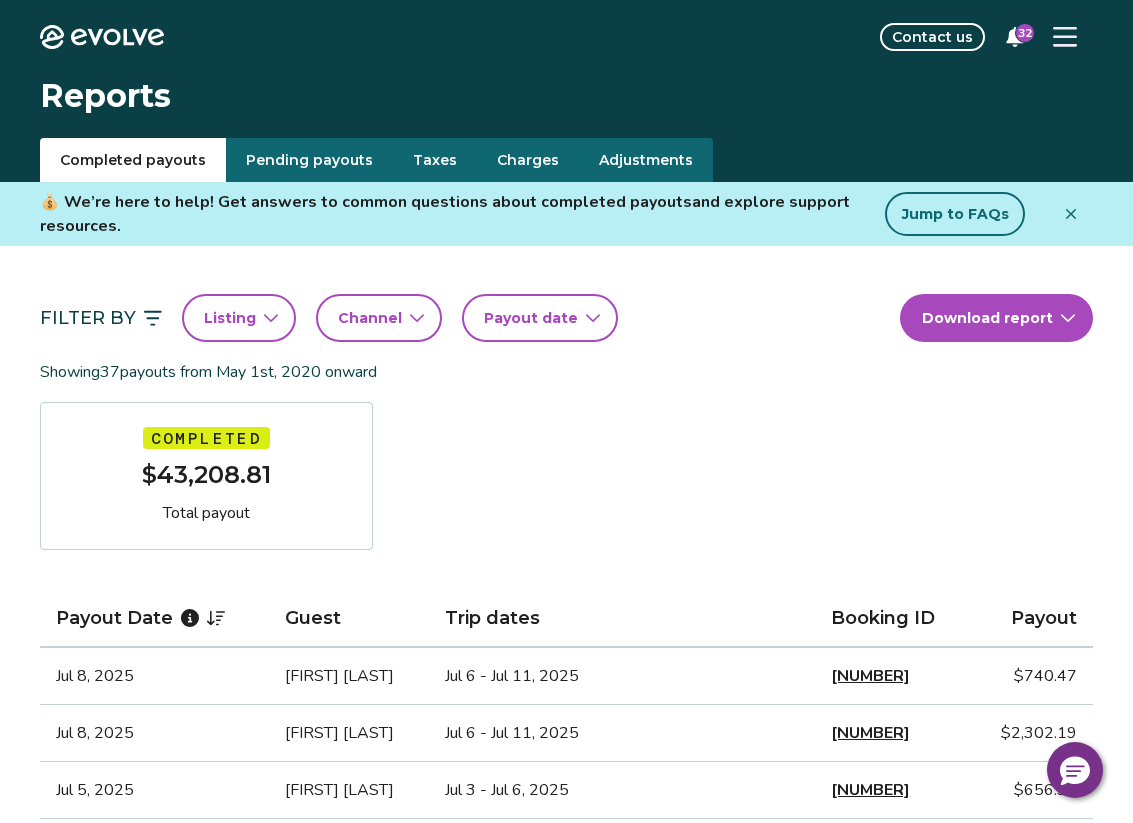 click on "Payout date" at bounding box center (540, 318) 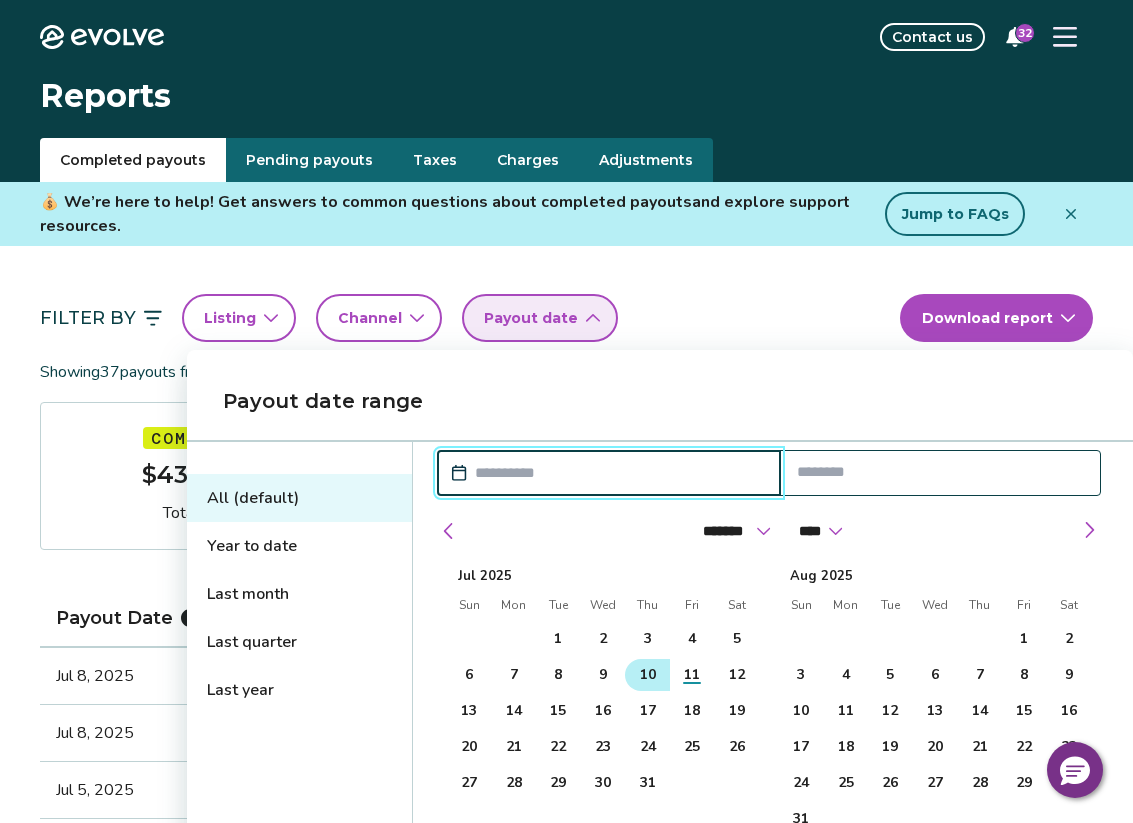 click on "10" at bounding box center [648, 675] 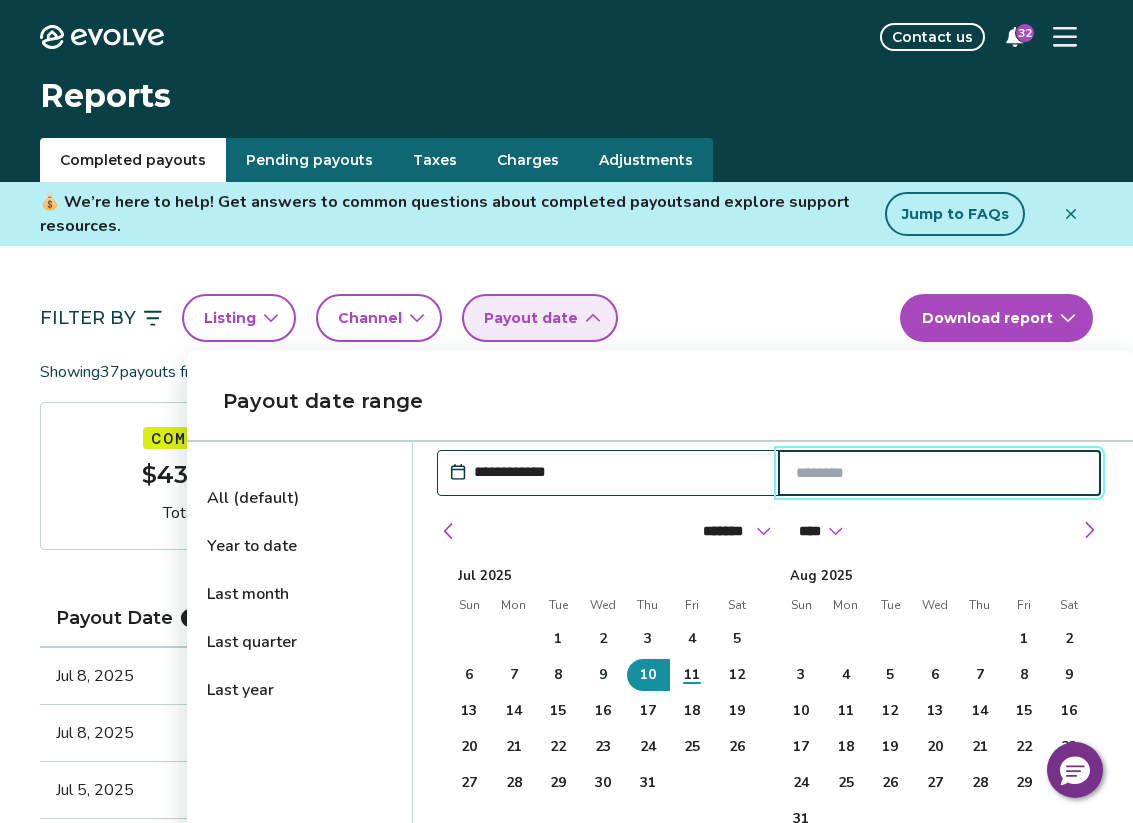 click on "Payout date range" at bounding box center (660, 401) 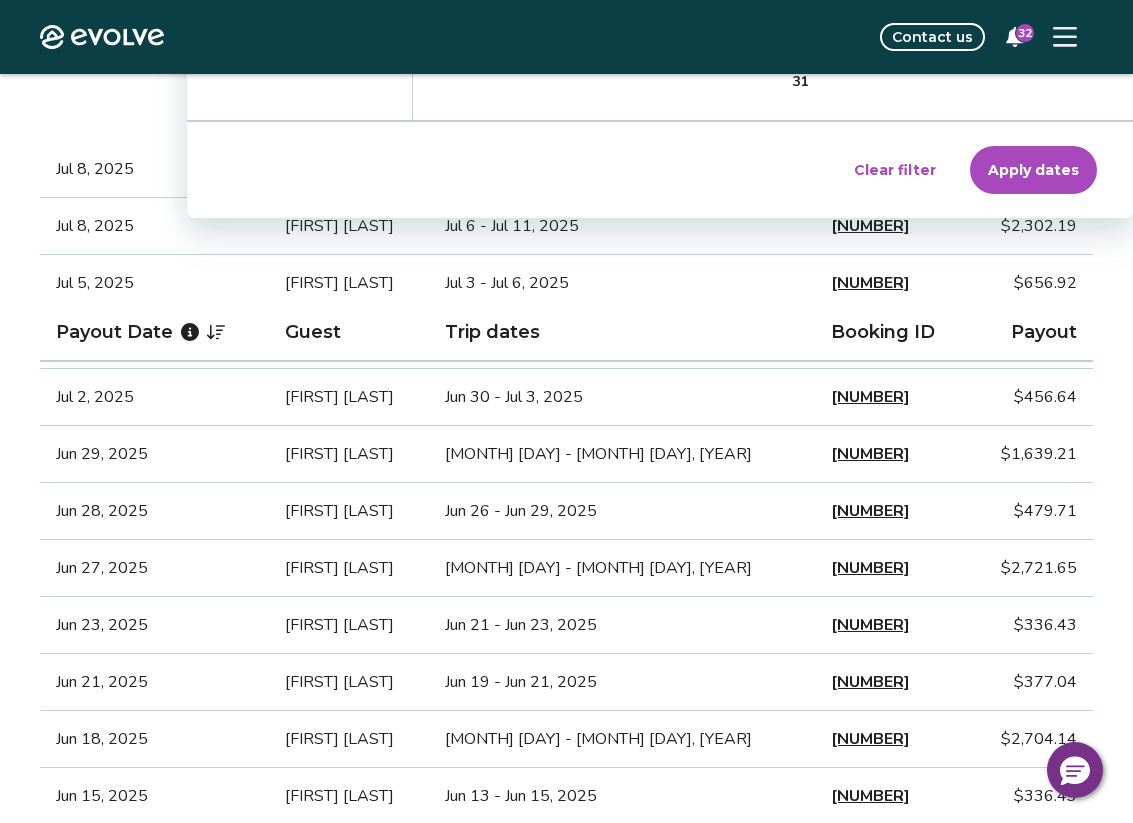 scroll, scrollTop: 463, scrollLeft: 0, axis: vertical 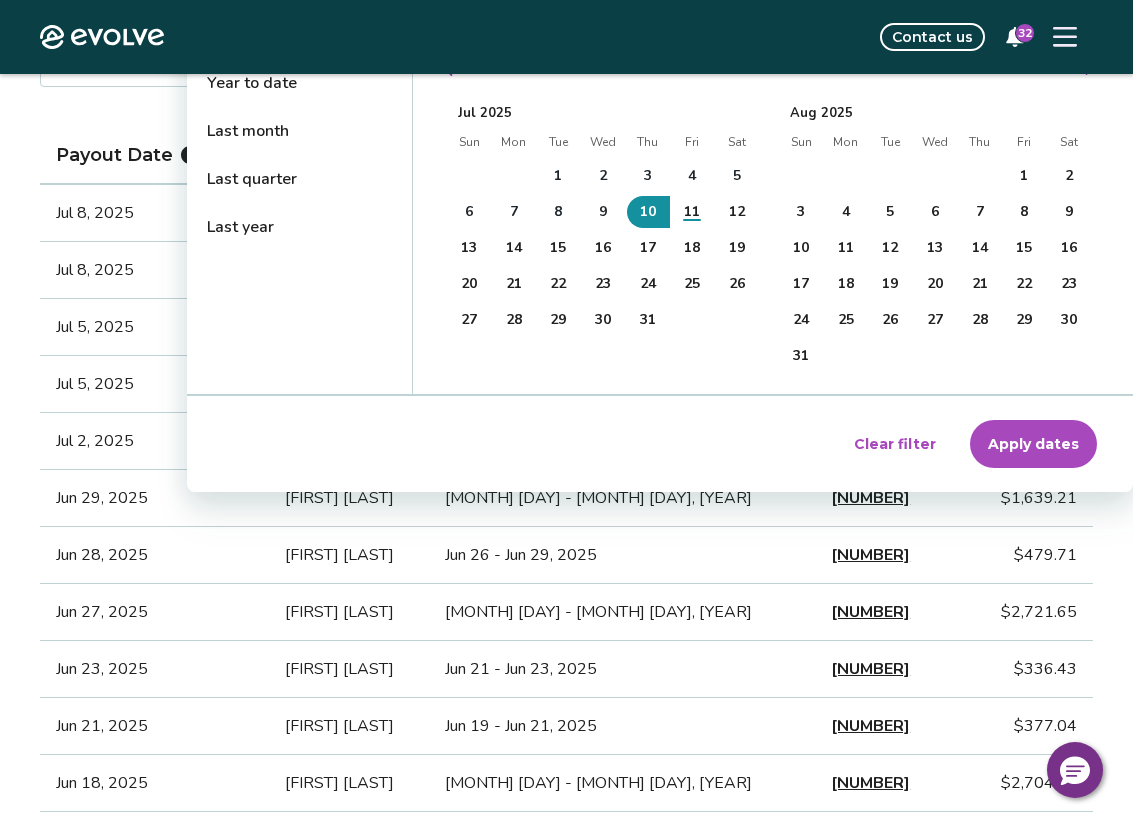 click on "Apply dates" at bounding box center (1033, 444) 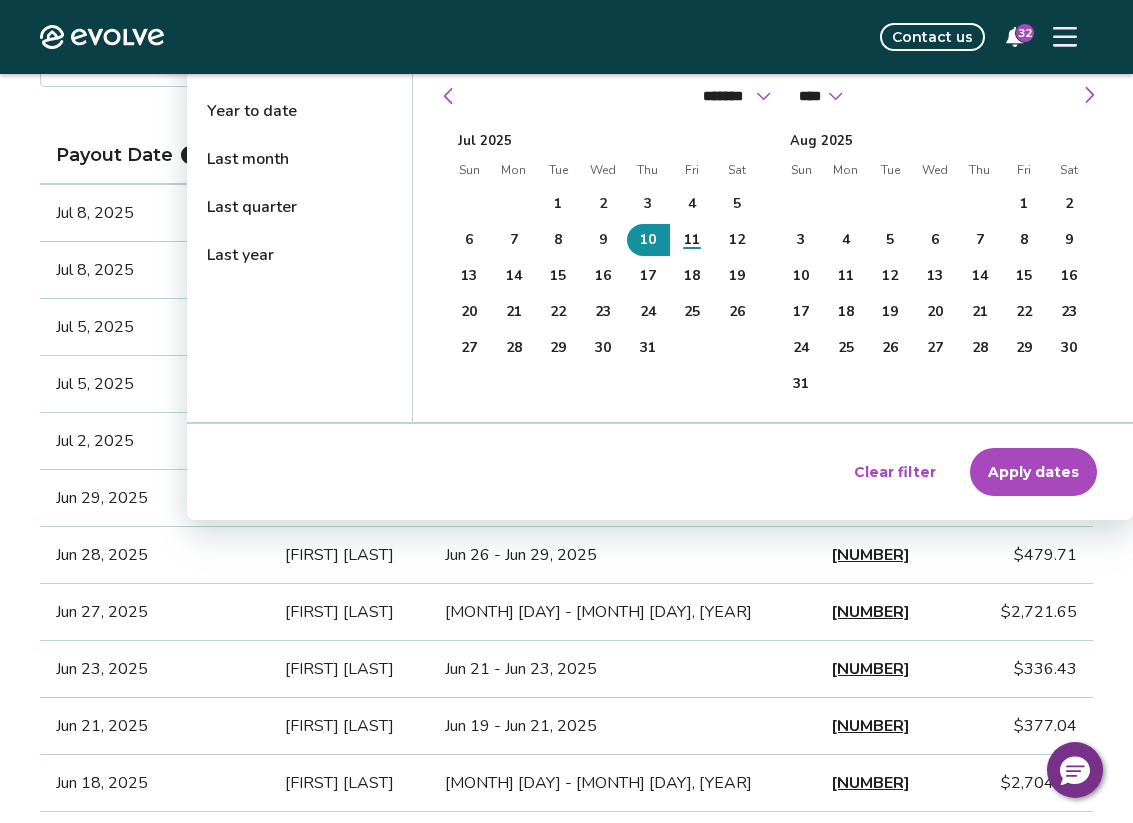 click on "Apply dates" at bounding box center (1033, 472) 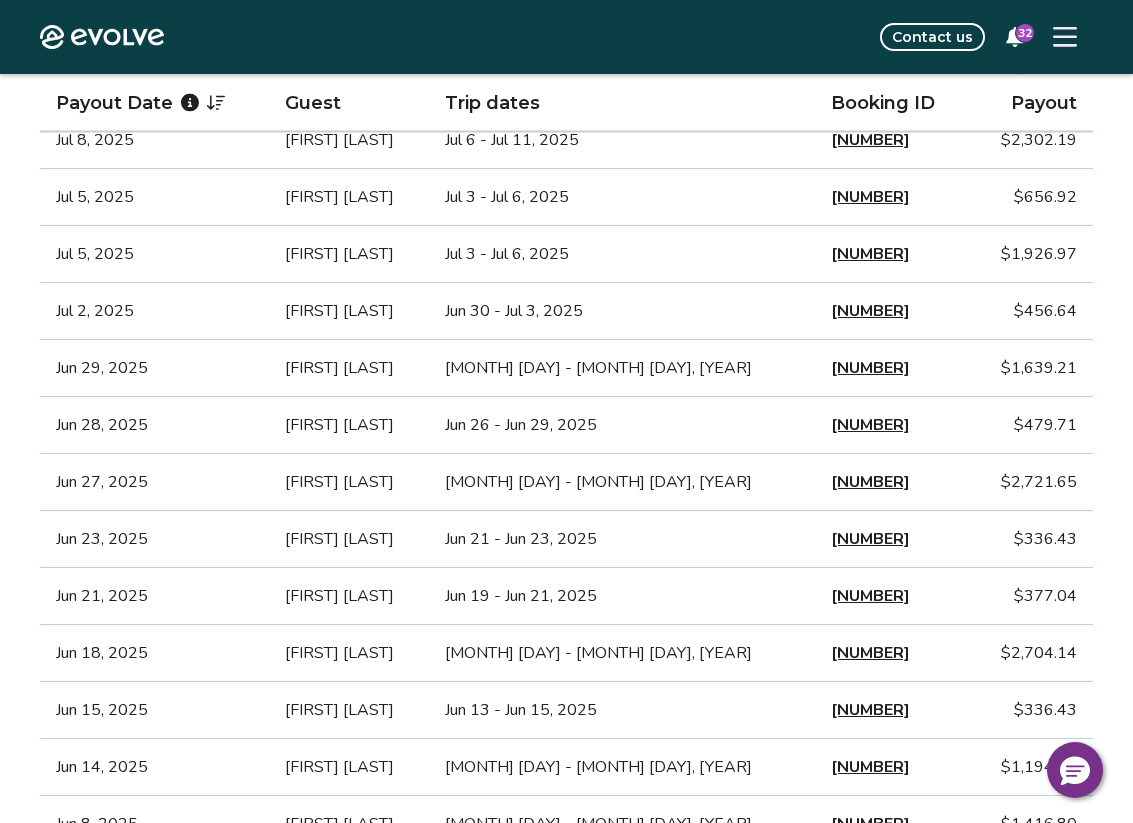 scroll, scrollTop: 0, scrollLeft: 0, axis: both 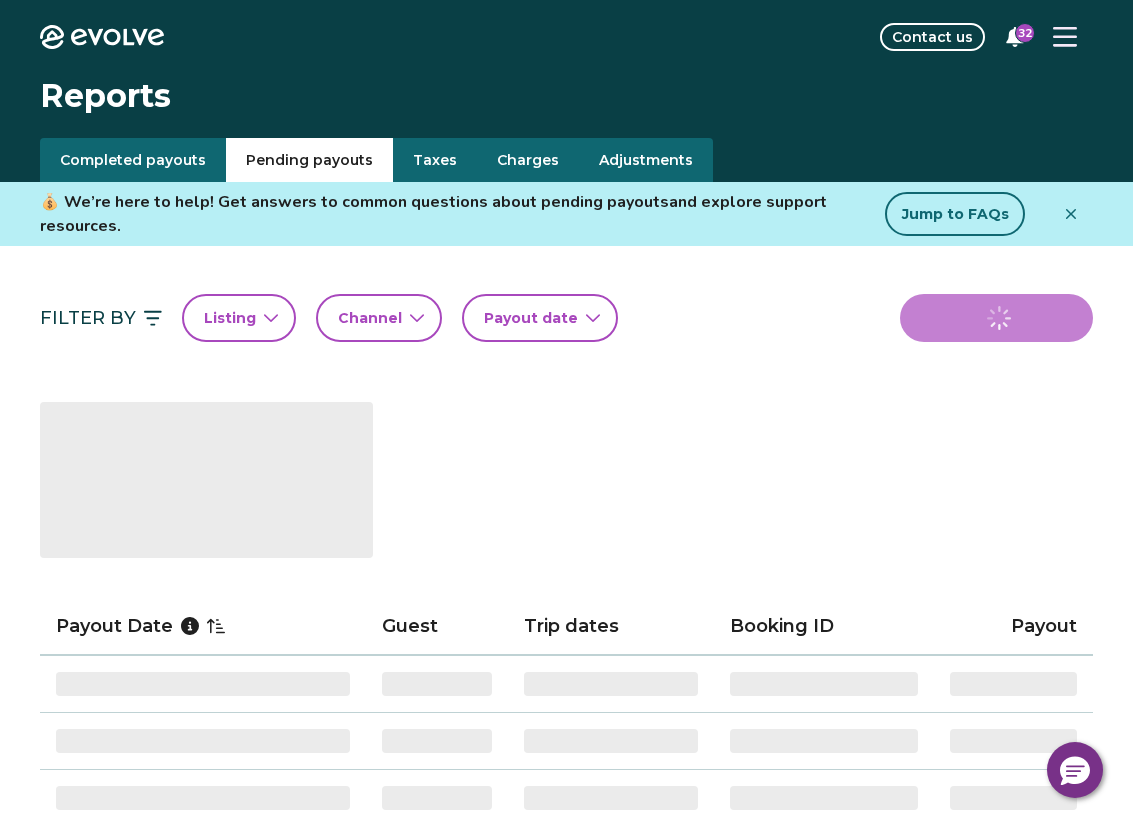 click on "Pending payouts" at bounding box center (309, 160) 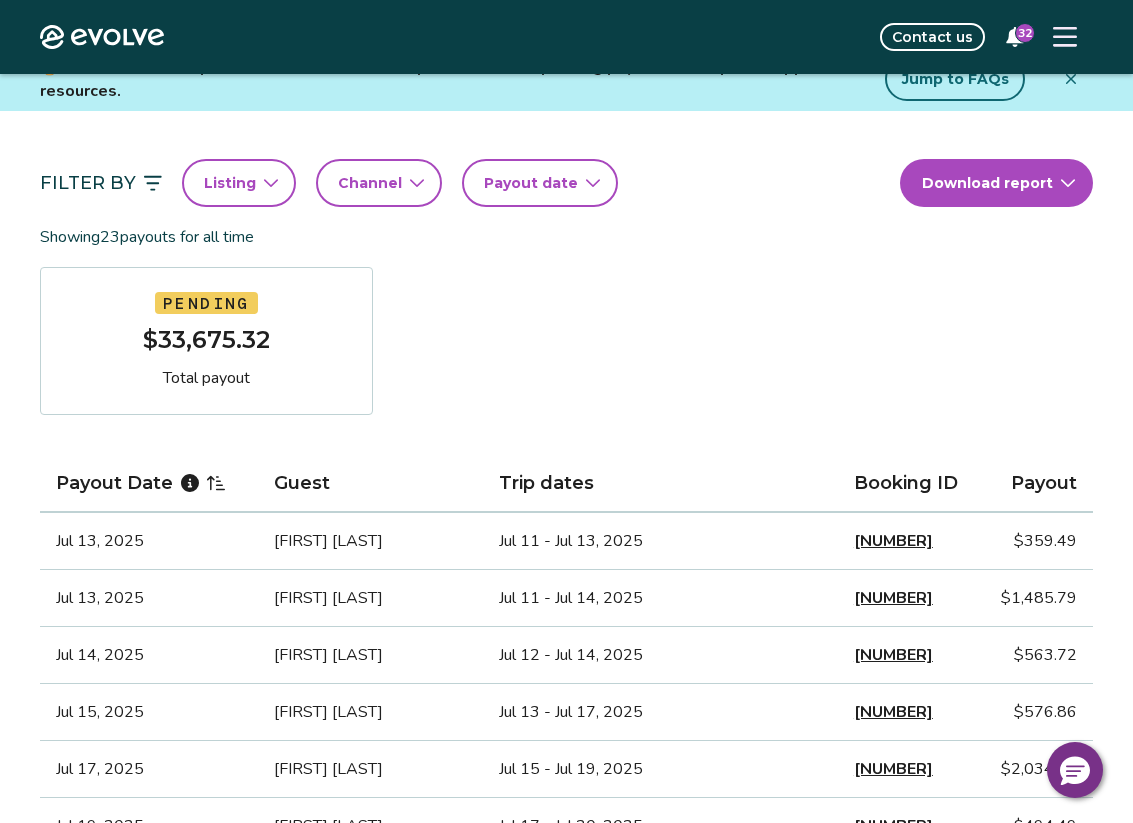 scroll, scrollTop: 0, scrollLeft: 0, axis: both 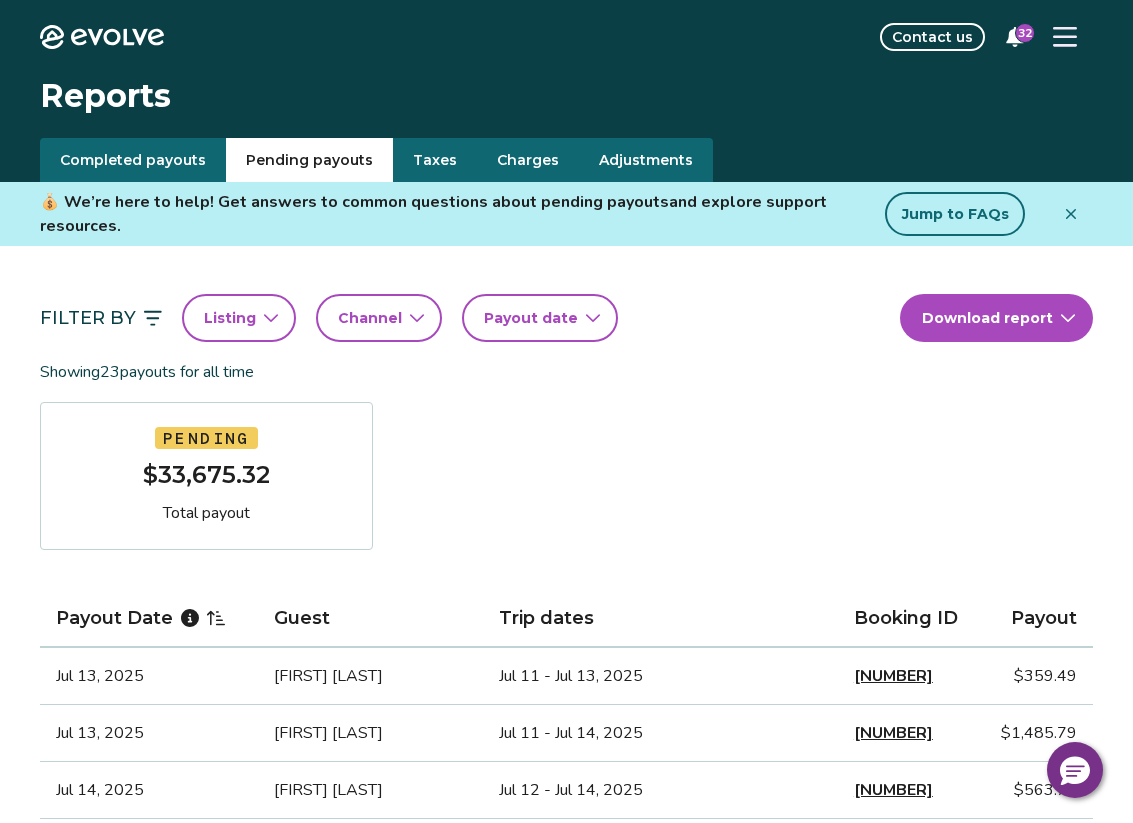 click on "Taxes" at bounding box center [435, 160] 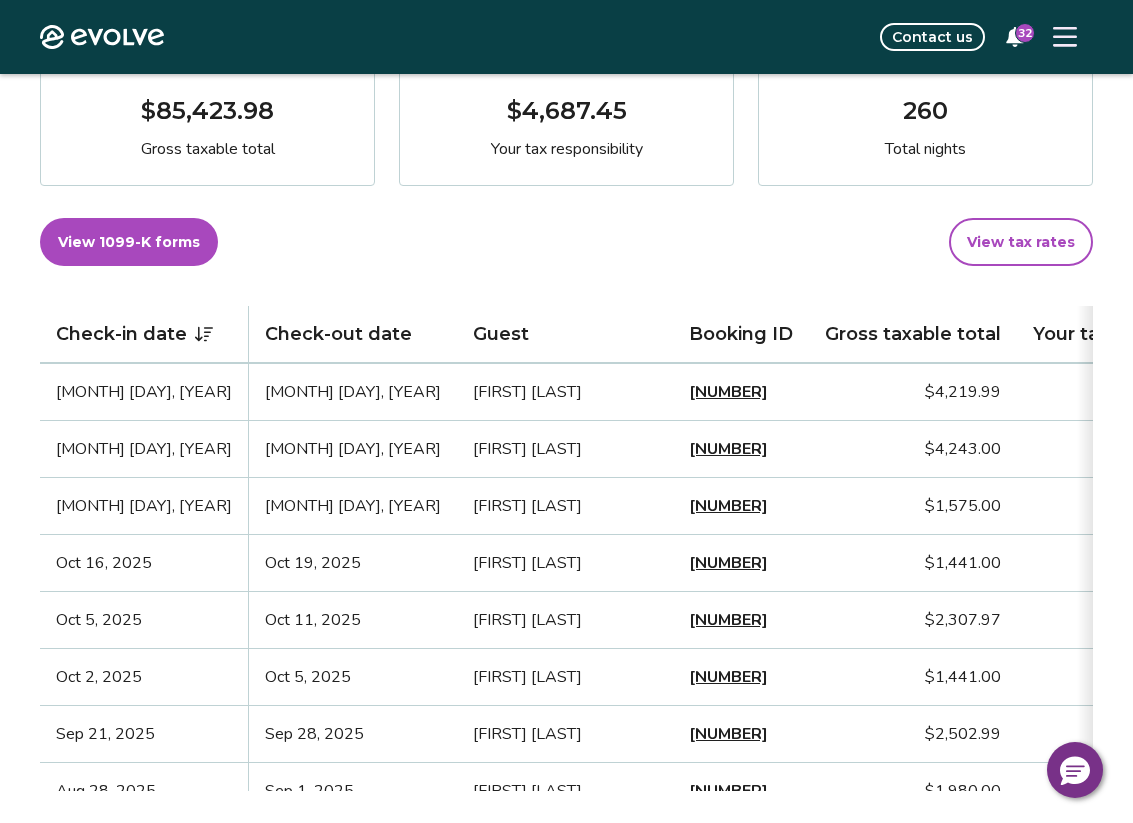 scroll, scrollTop: 0, scrollLeft: 0, axis: both 